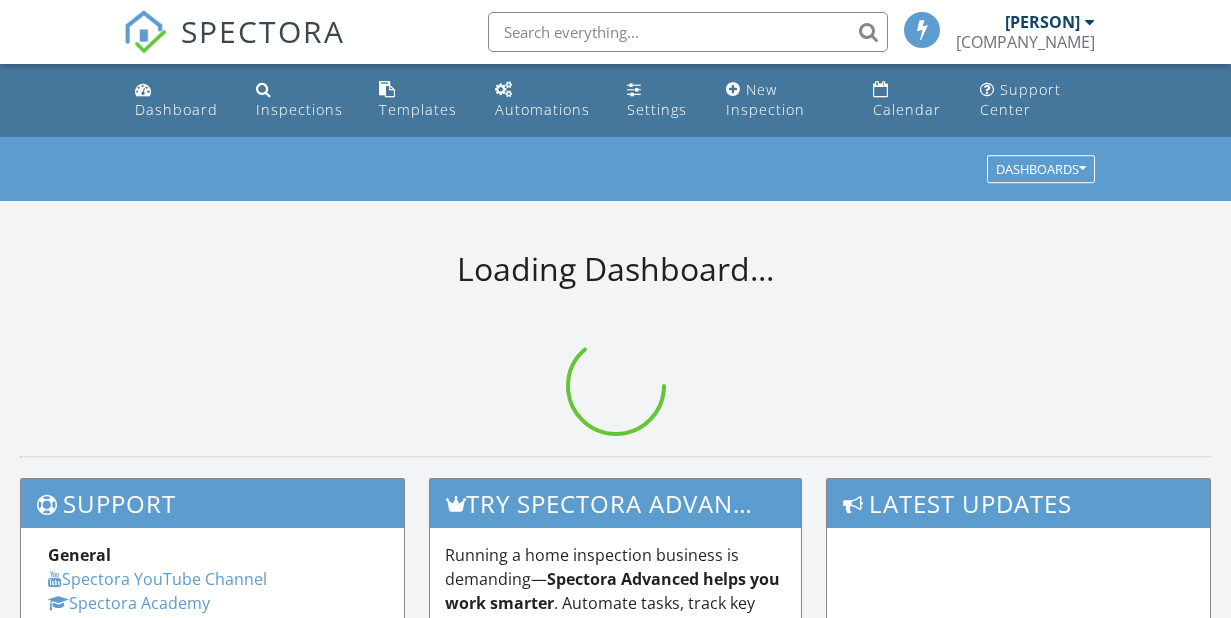 scroll, scrollTop: 0, scrollLeft: 0, axis: both 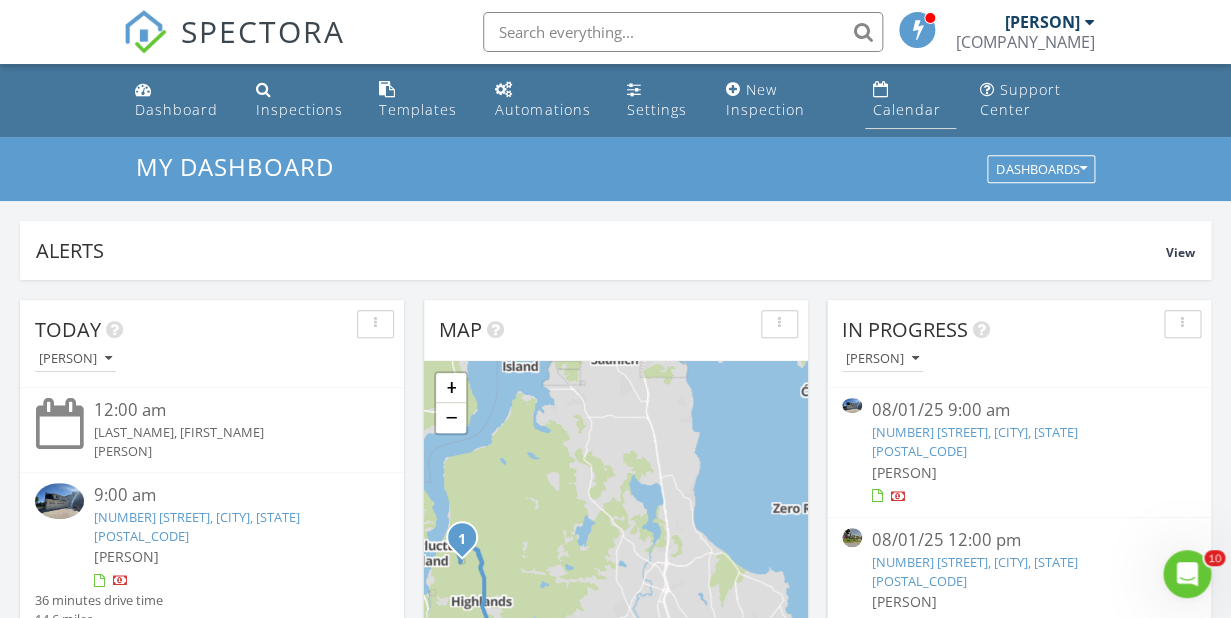 click on "Calendar" at bounding box center (907, 109) 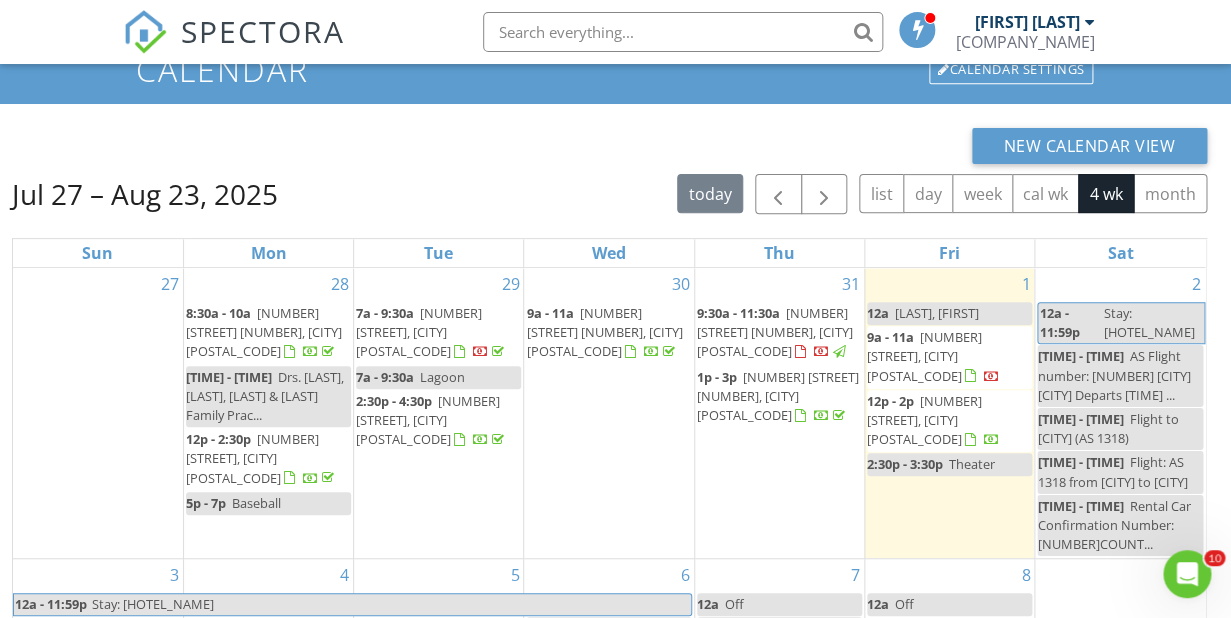 scroll, scrollTop: 286, scrollLeft: 0, axis: vertical 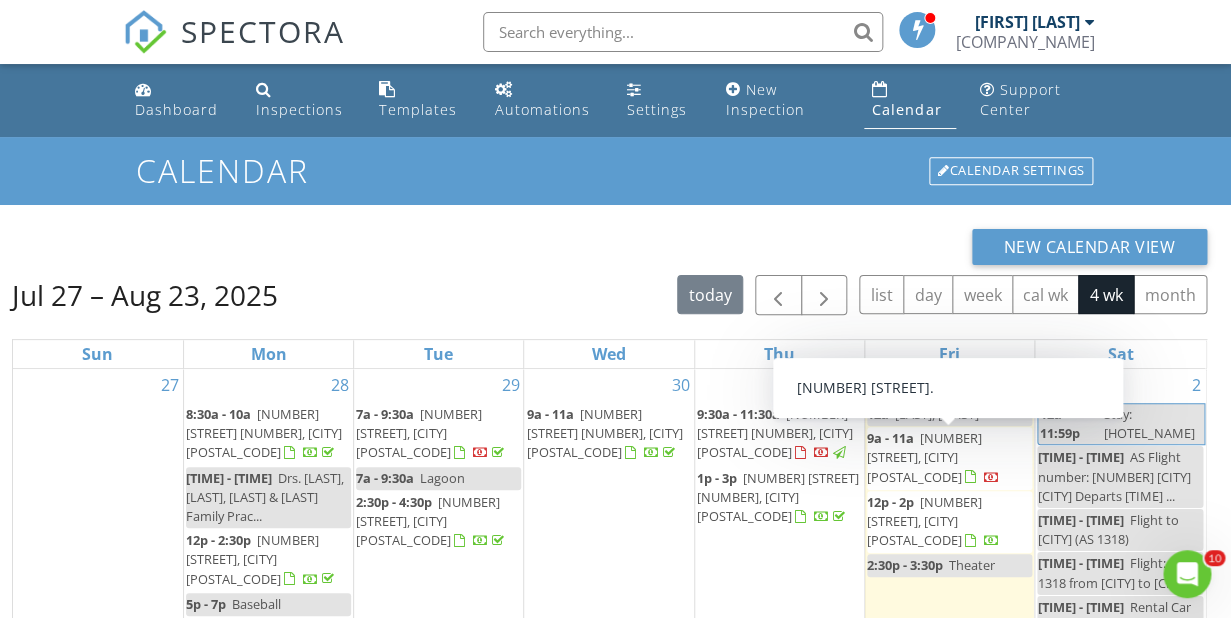 click on "662 Gowlland Rd, Victoria V9B 6G5" at bounding box center [924, 457] 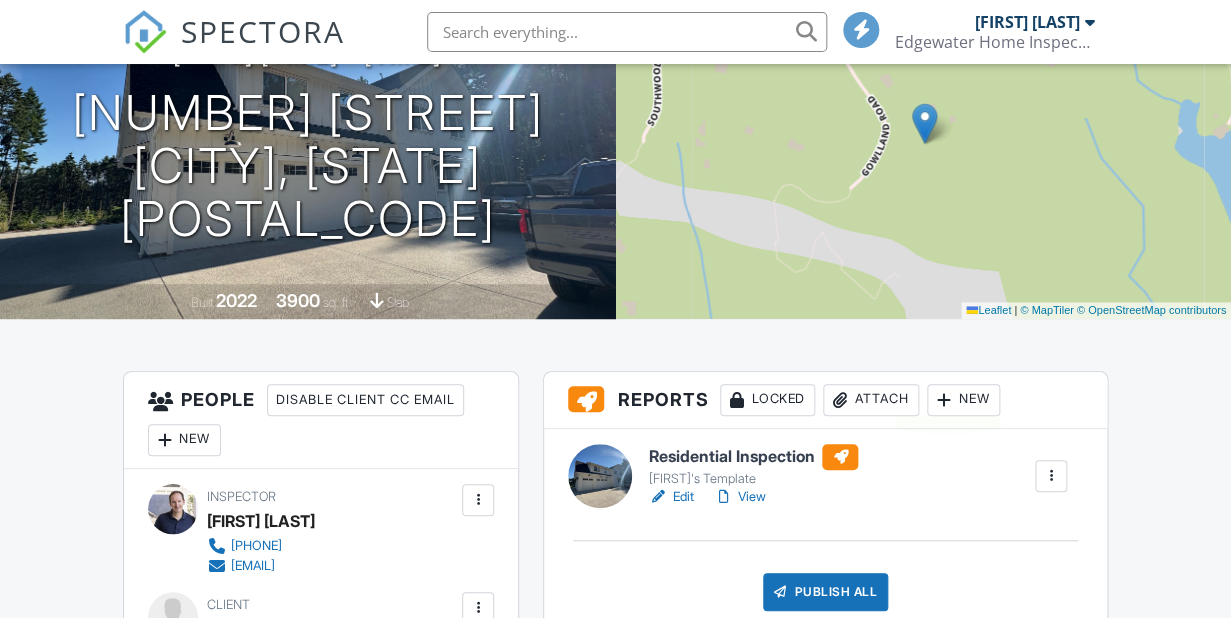 scroll, scrollTop: 237, scrollLeft: 0, axis: vertical 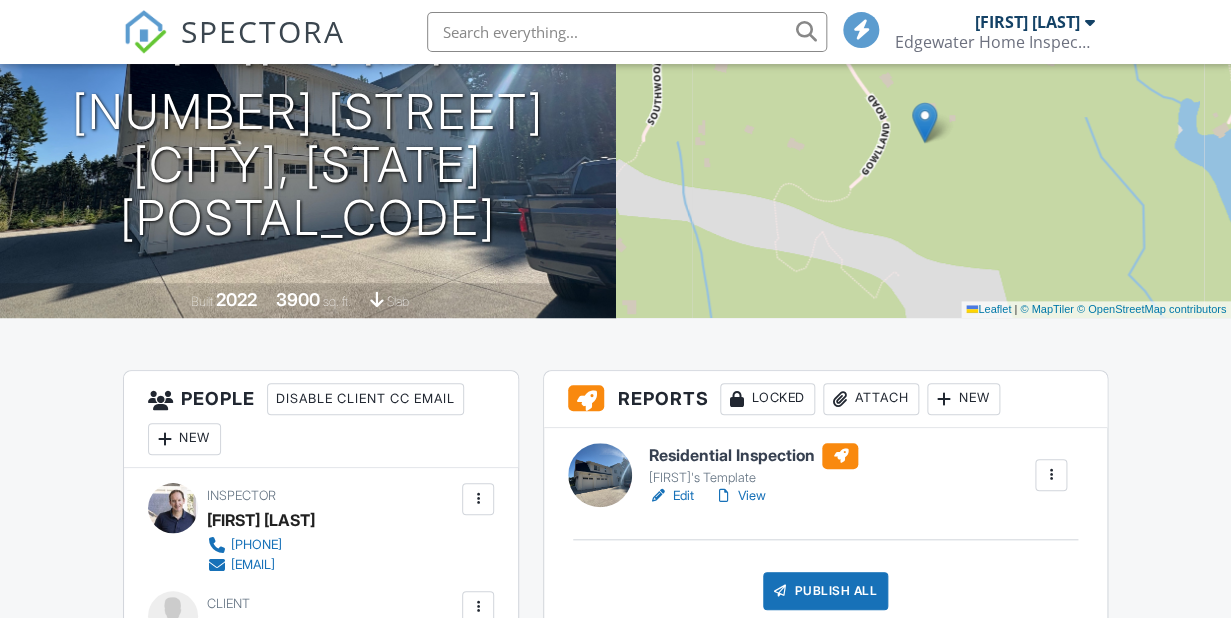 click on "View" at bounding box center [739, 496] 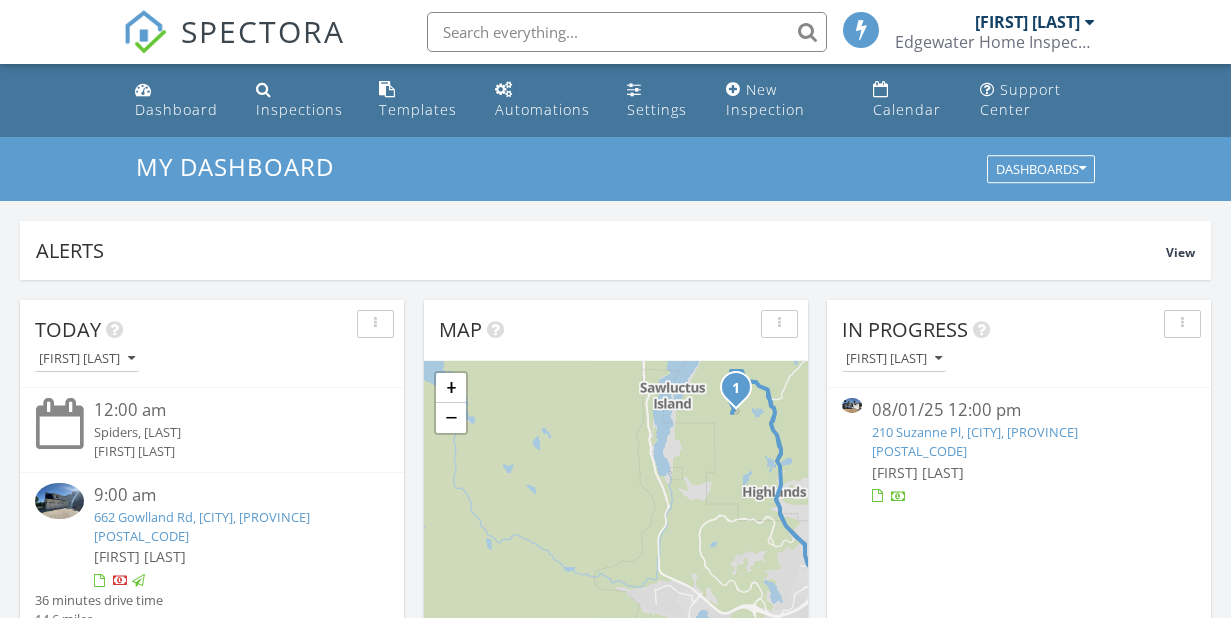 scroll, scrollTop: 0, scrollLeft: 0, axis: both 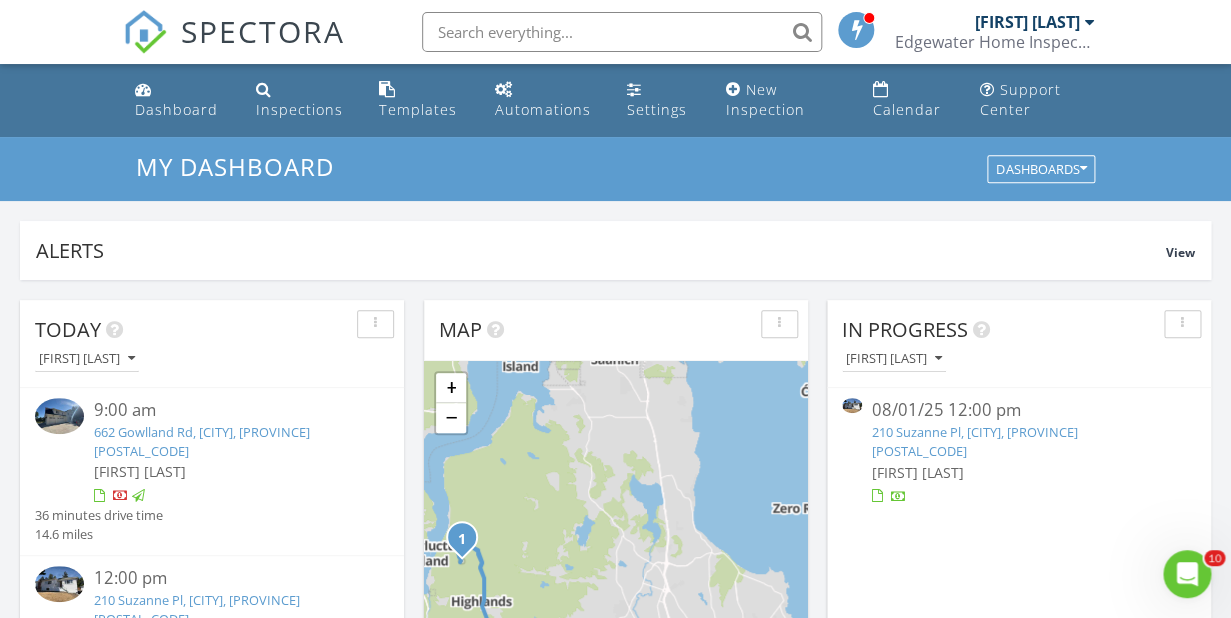 click on "662 Gowlland Rd, Victoria, BC V9B 6G5" at bounding box center (202, 441) 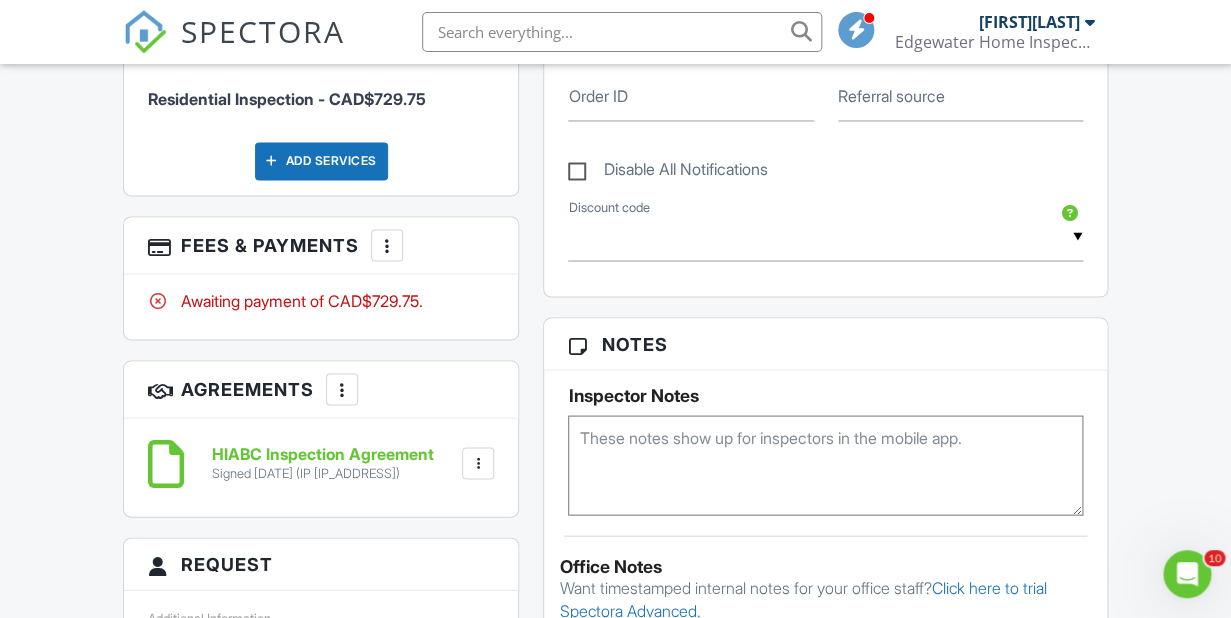 scroll, scrollTop: 1043, scrollLeft: 0, axis: vertical 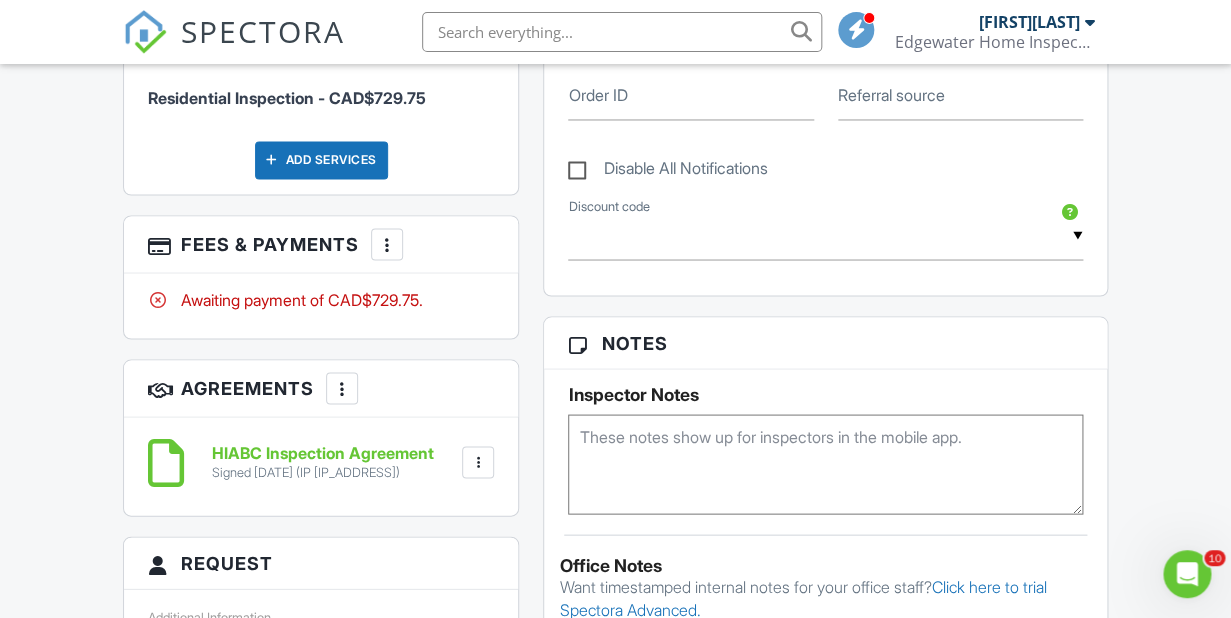 click at bounding box center (387, 244) 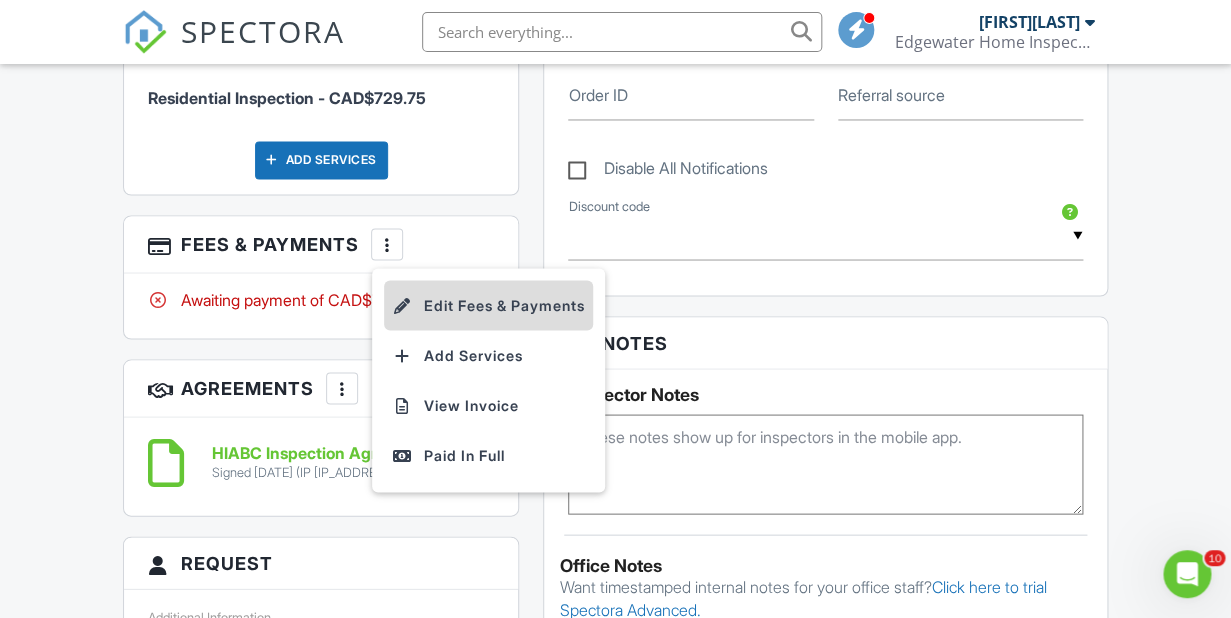 click at bounding box center [402, 305] 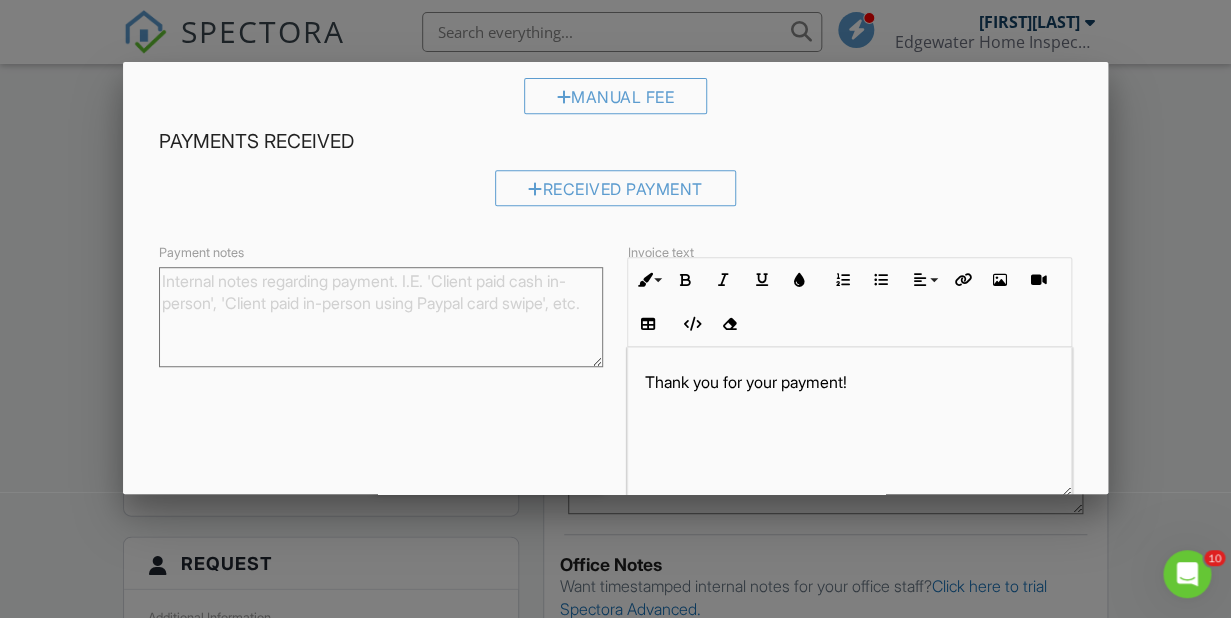 scroll, scrollTop: 383, scrollLeft: 0, axis: vertical 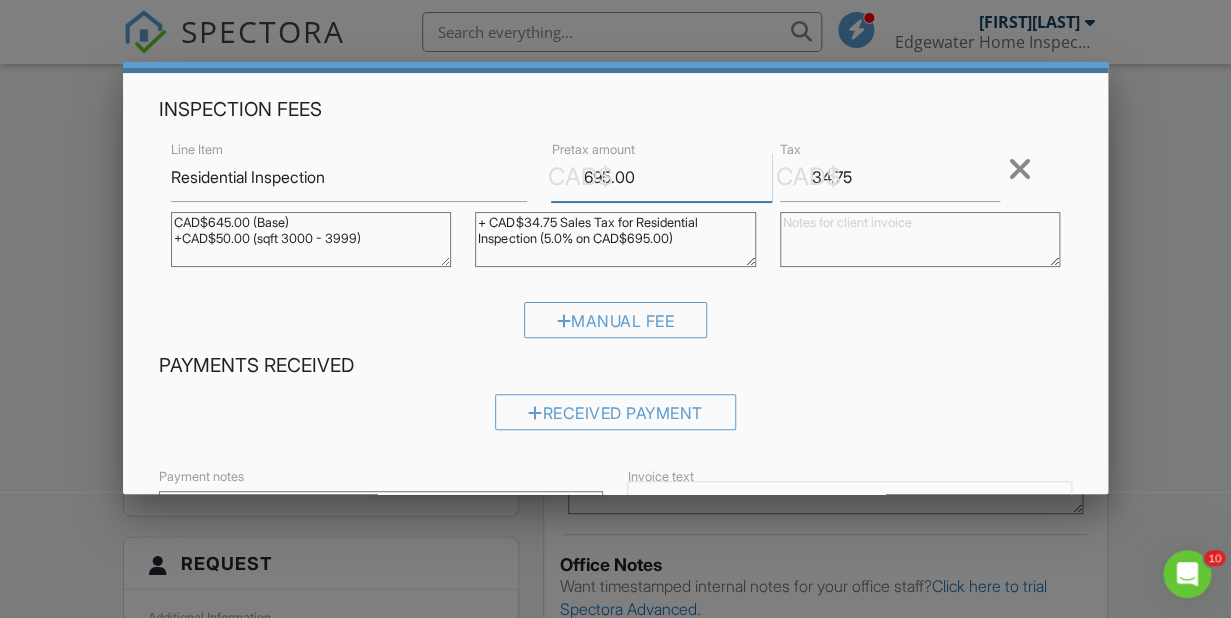 drag, startPoint x: 654, startPoint y: 169, endPoint x: 511, endPoint y: 170, distance: 143.0035 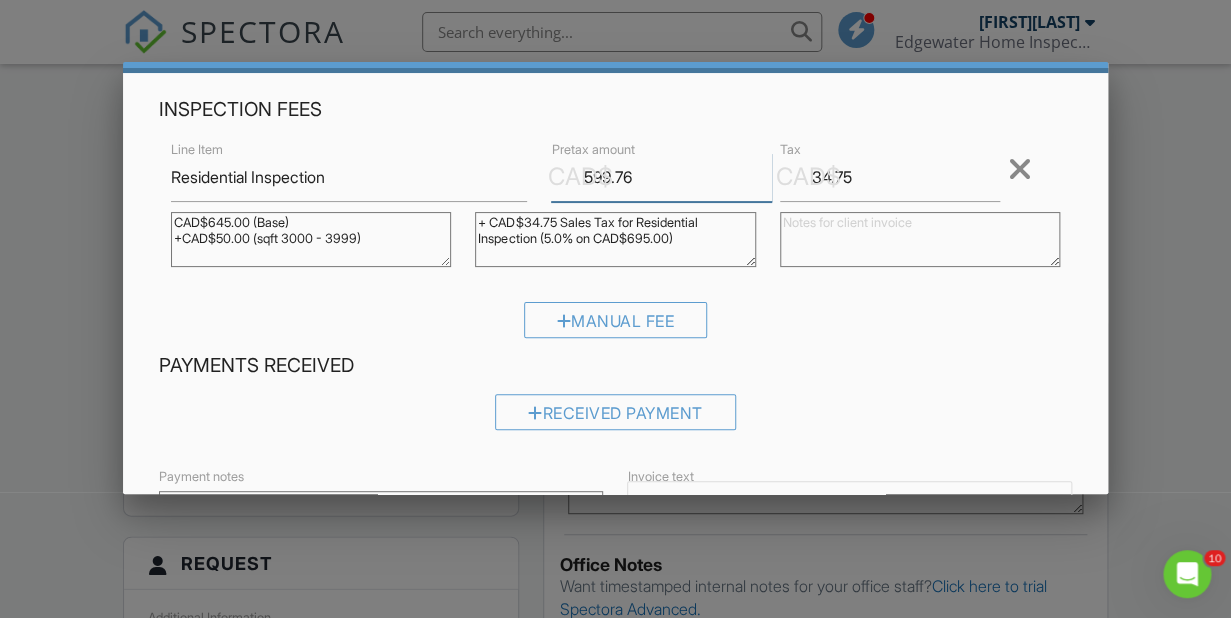 type on "599.76" 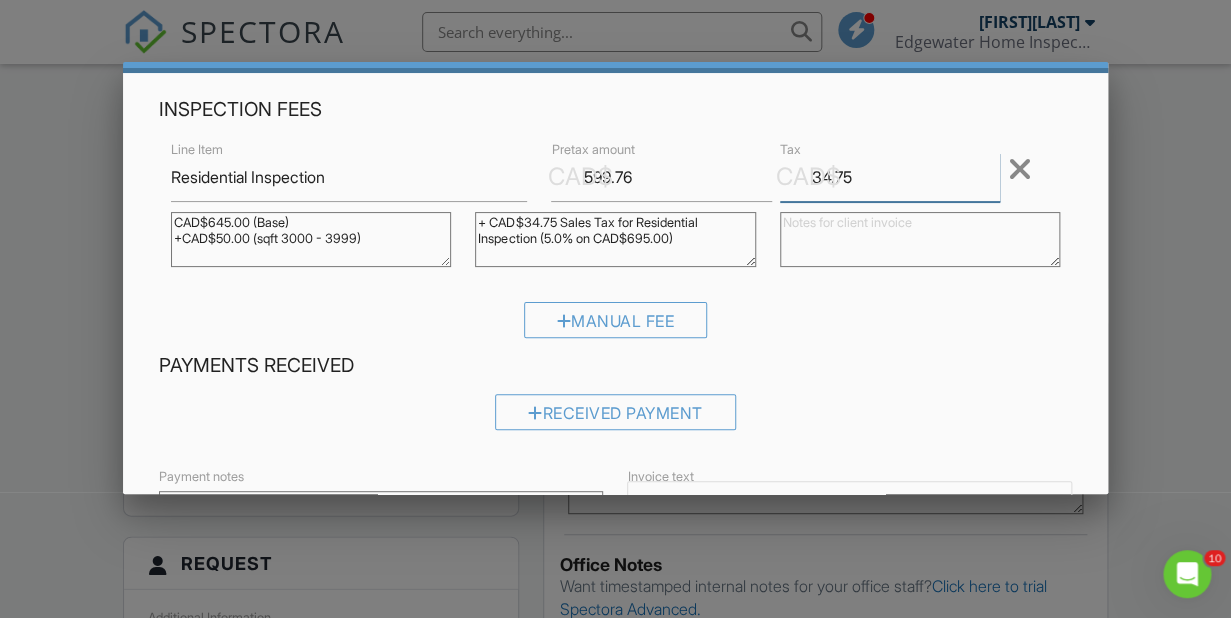 drag, startPoint x: 902, startPoint y: 184, endPoint x: 749, endPoint y: 186, distance: 153.01308 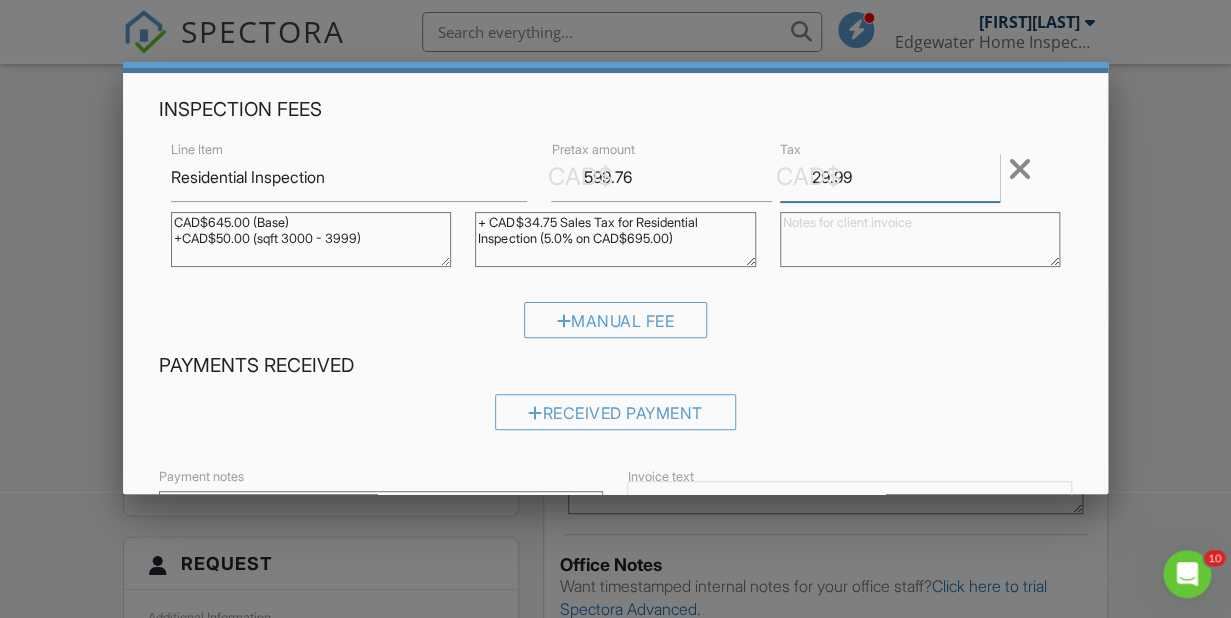 type on "29.99" 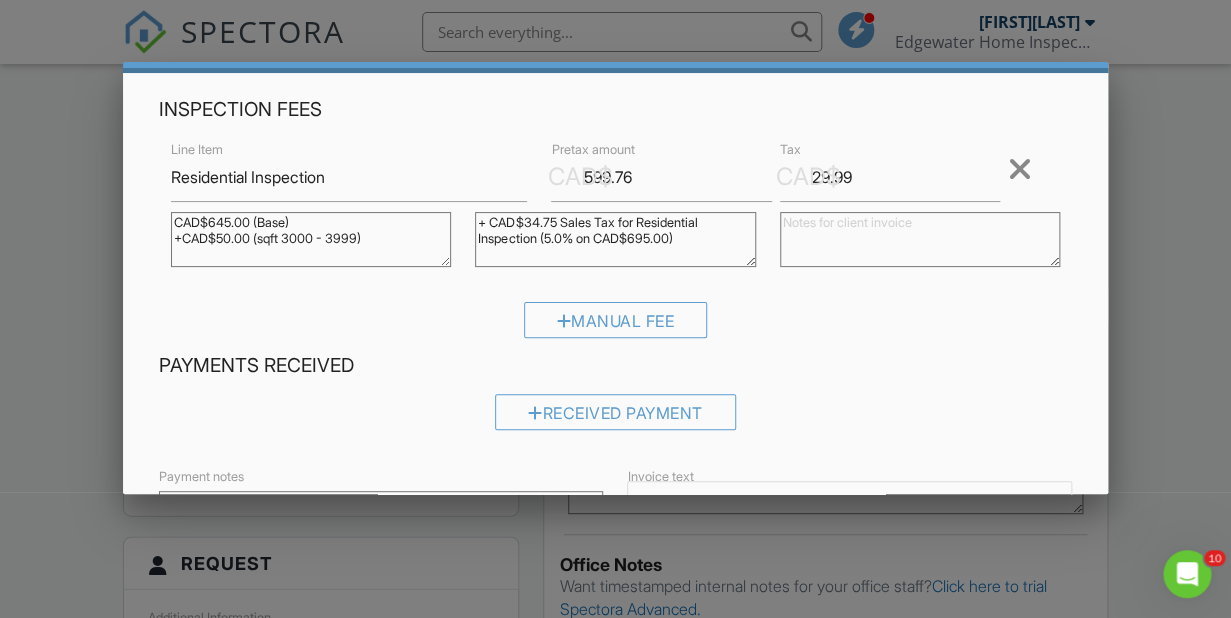 drag, startPoint x: 665, startPoint y: 240, endPoint x: 464, endPoint y: 218, distance: 202.2004 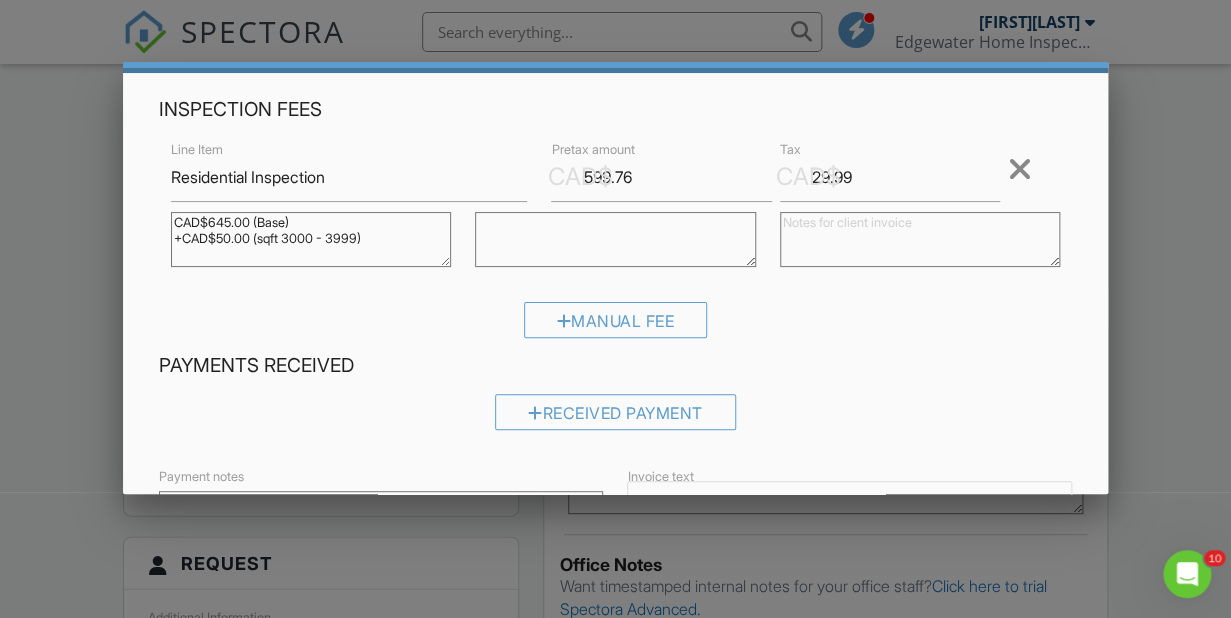 type 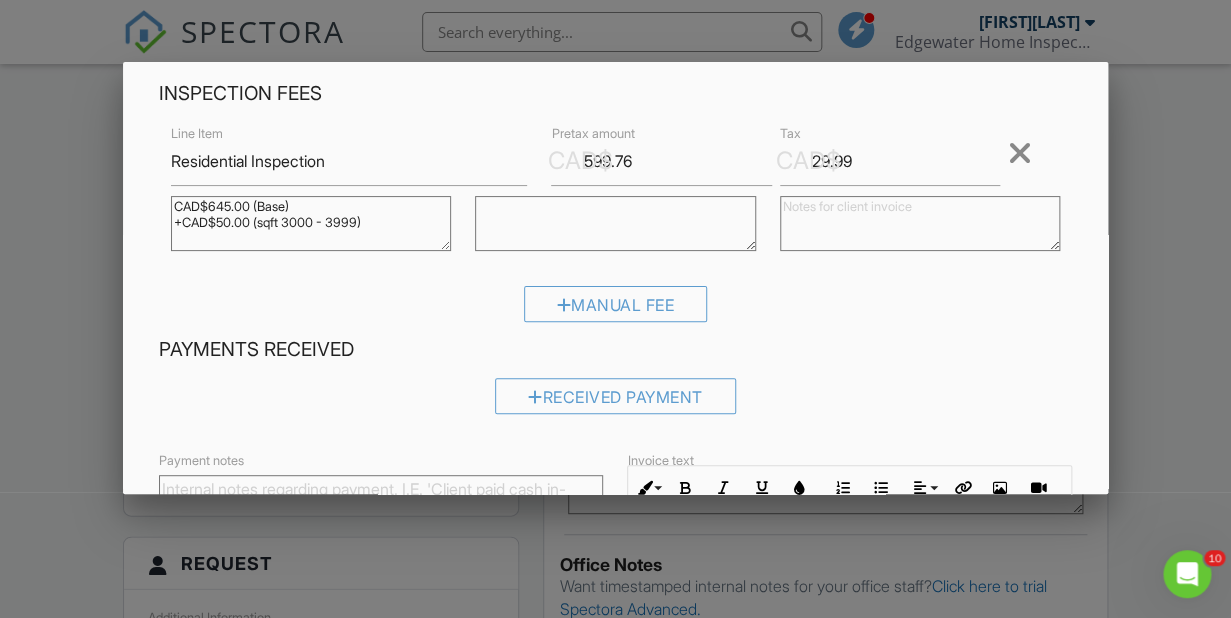 scroll, scrollTop: 83, scrollLeft: 0, axis: vertical 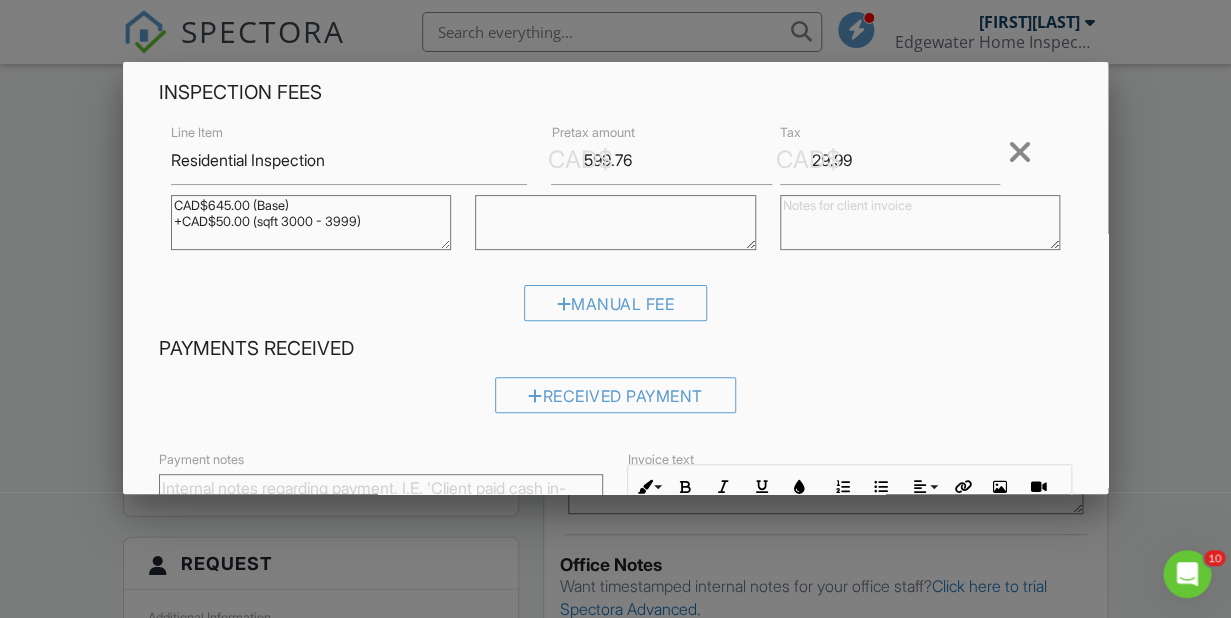 drag, startPoint x: 389, startPoint y: 227, endPoint x: 44, endPoint y: 210, distance: 345.41858 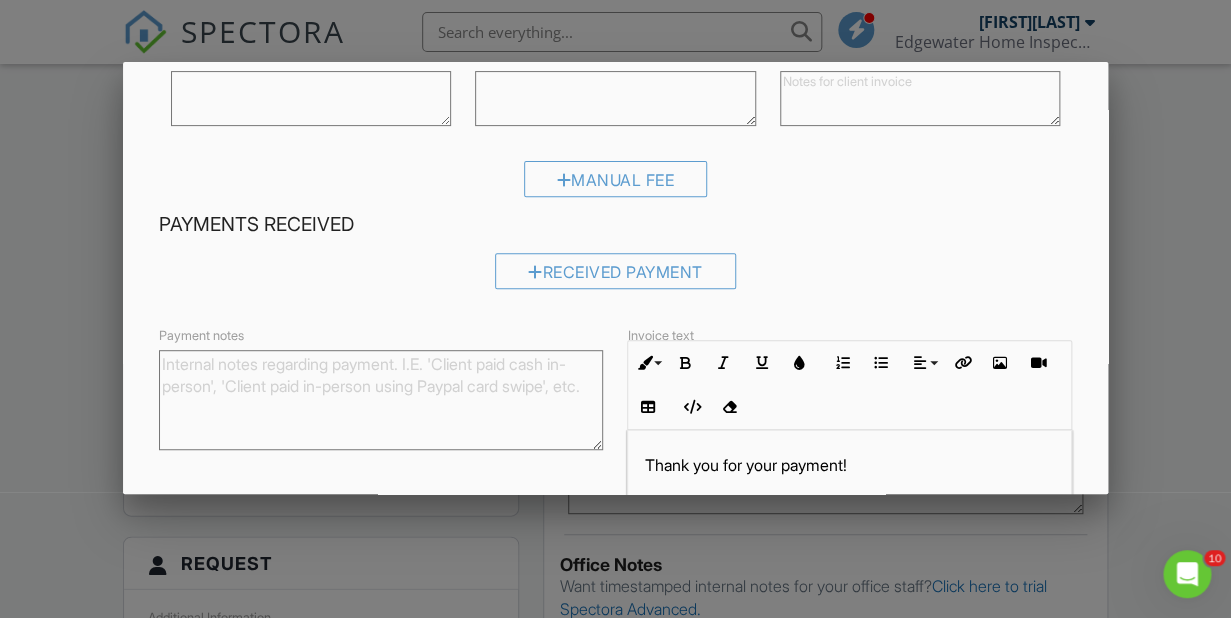 scroll, scrollTop: 383, scrollLeft: 0, axis: vertical 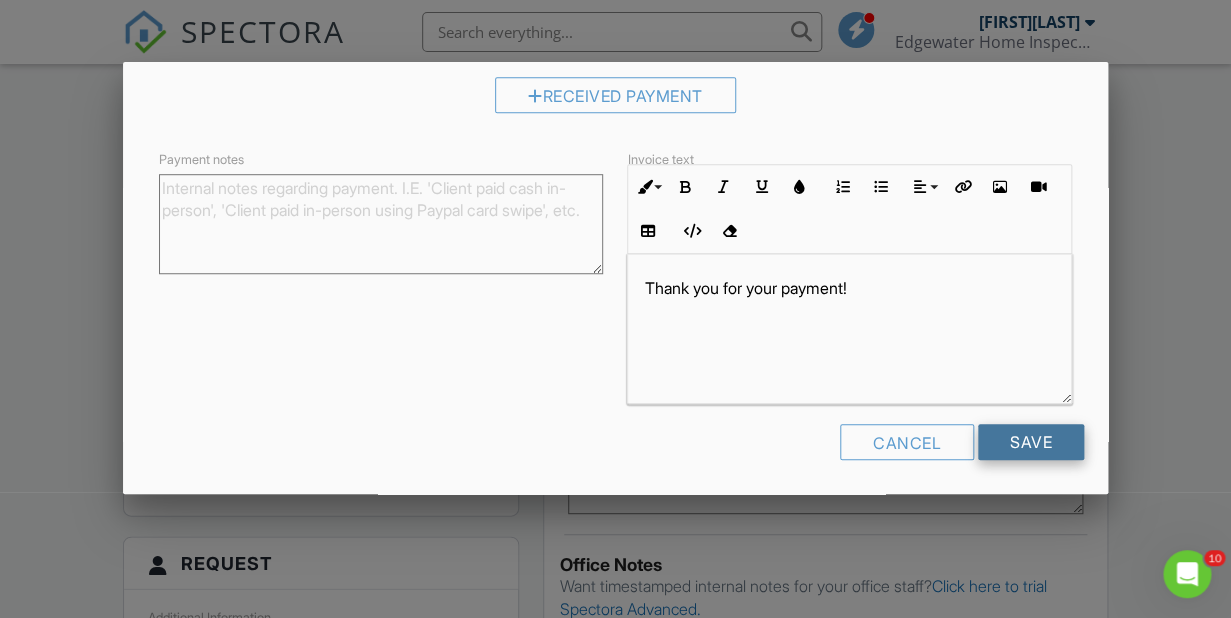 type 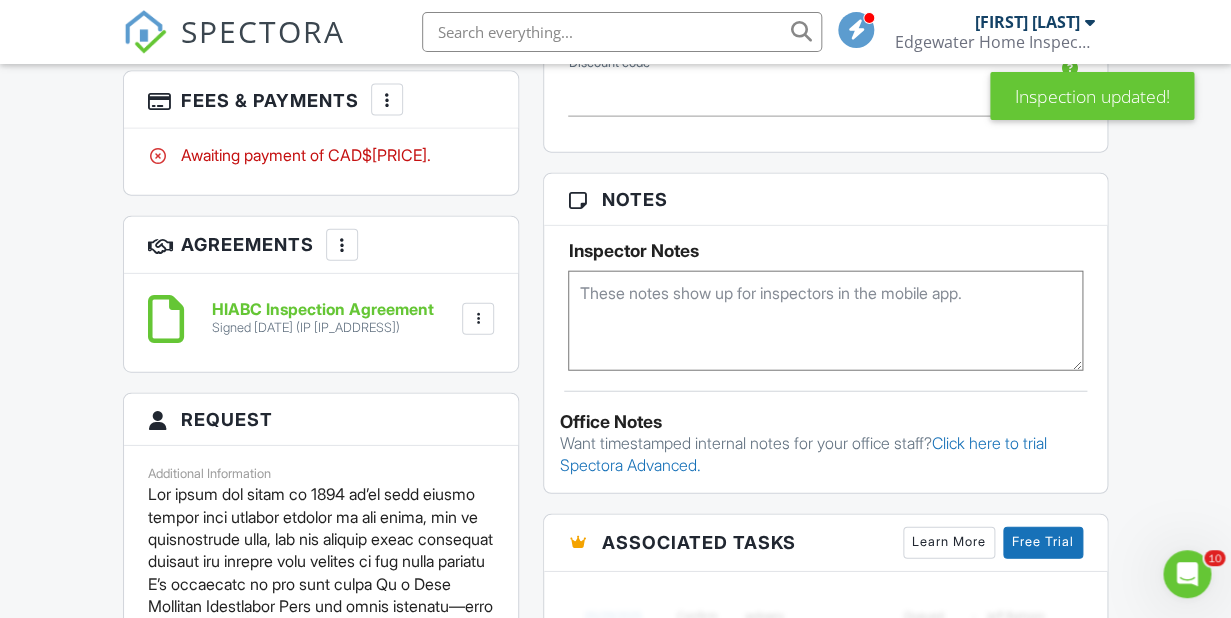 scroll, scrollTop: 1397, scrollLeft: 0, axis: vertical 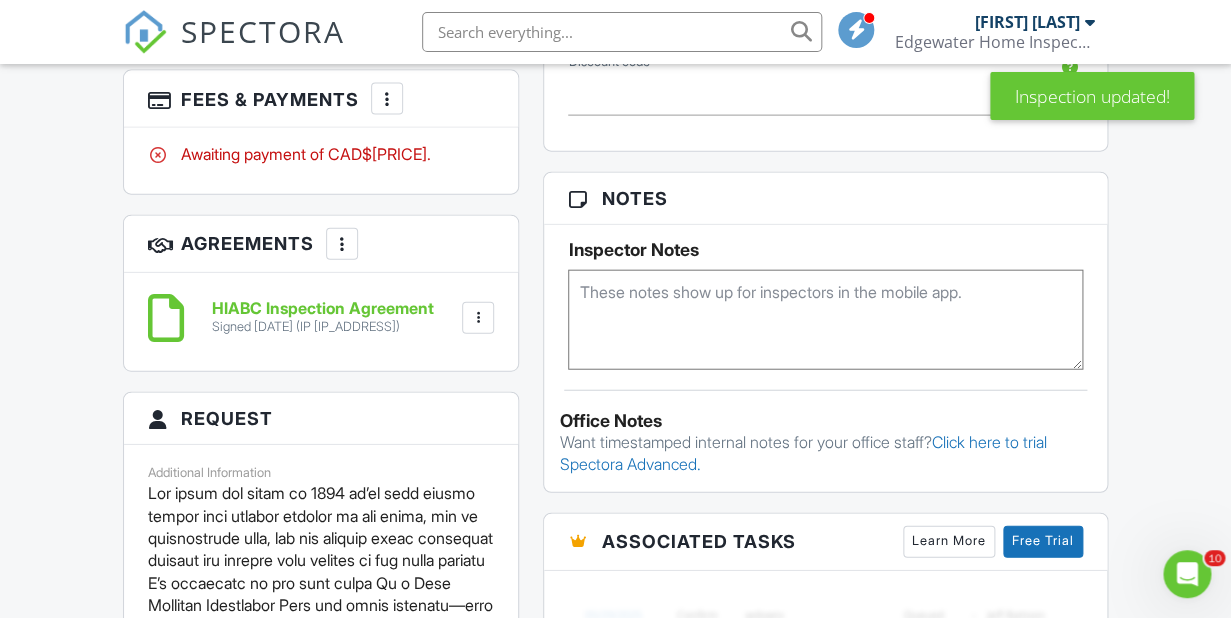 click at bounding box center (387, 99) 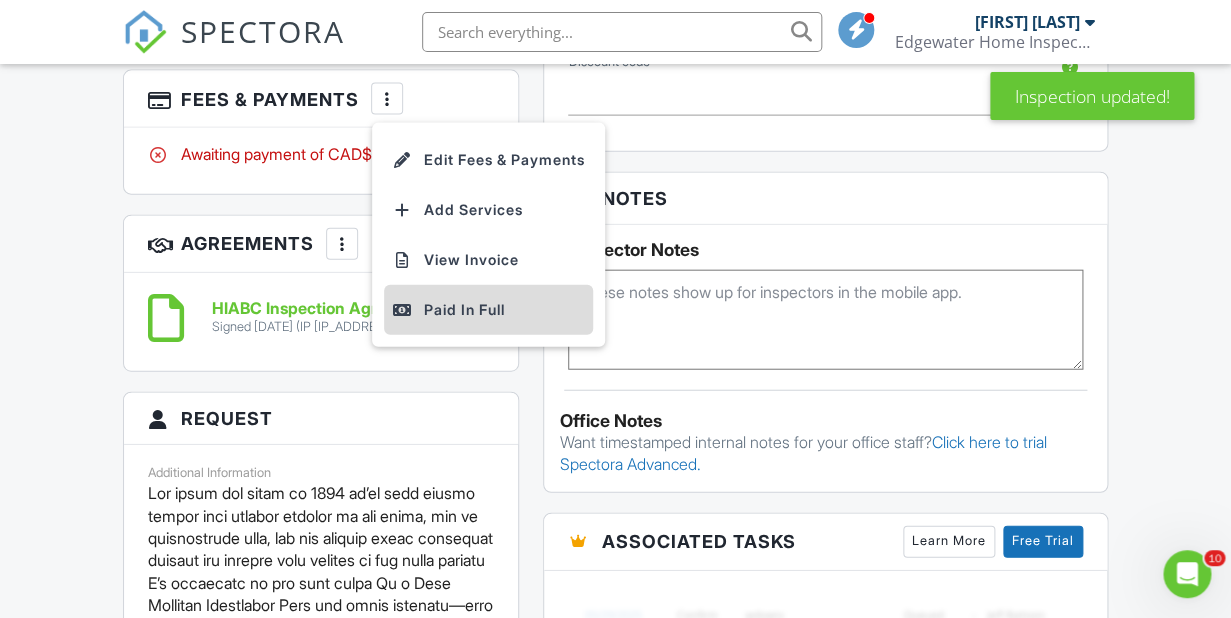 click on "Paid In Full" at bounding box center [488, 310] 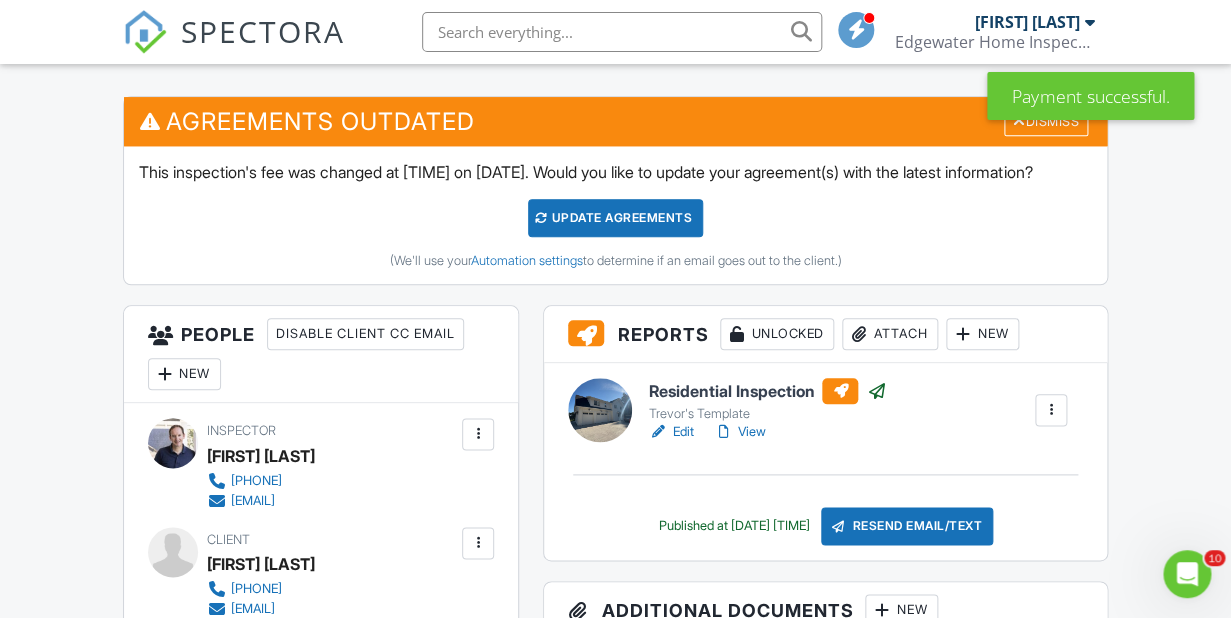 scroll, scrollTop: 0, scrollLeft: 0, axis: both 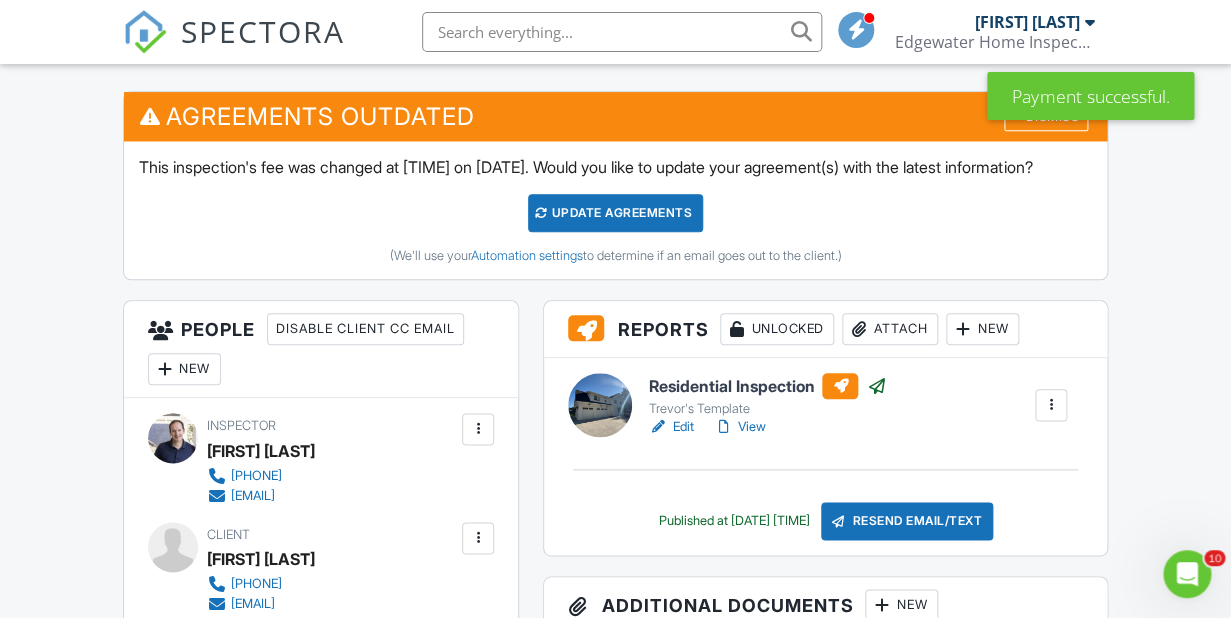 click on "Update Agreements" at bounding box center (615, 213) 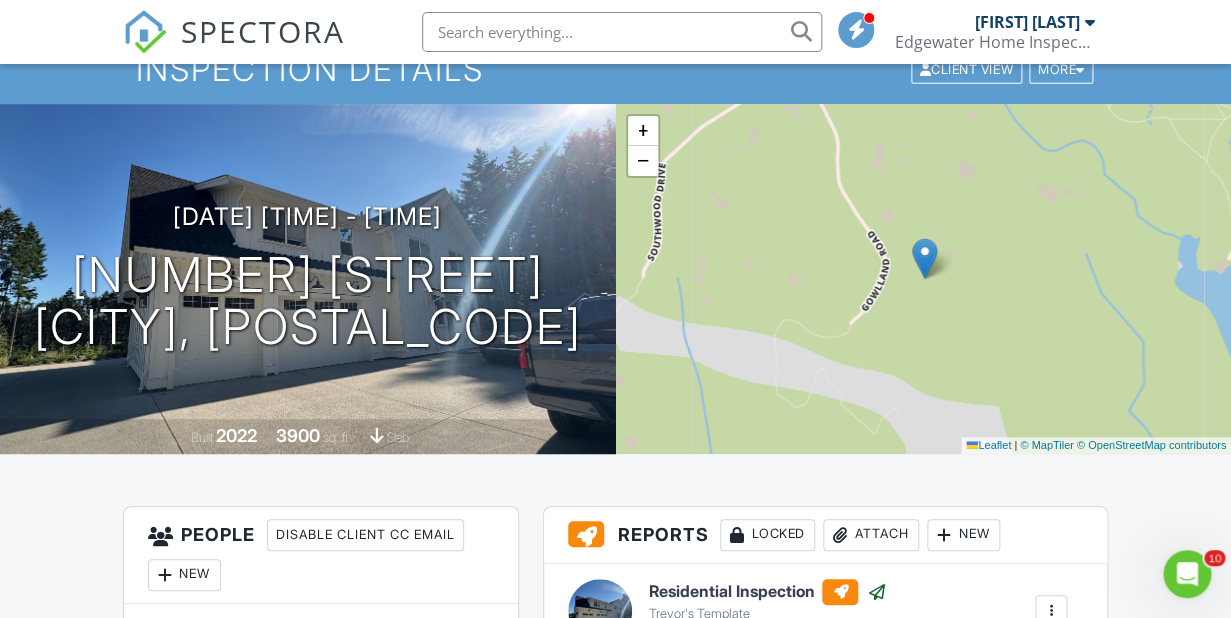 scroll, scrollTop: 0, scrollLeft: 0, axis: both 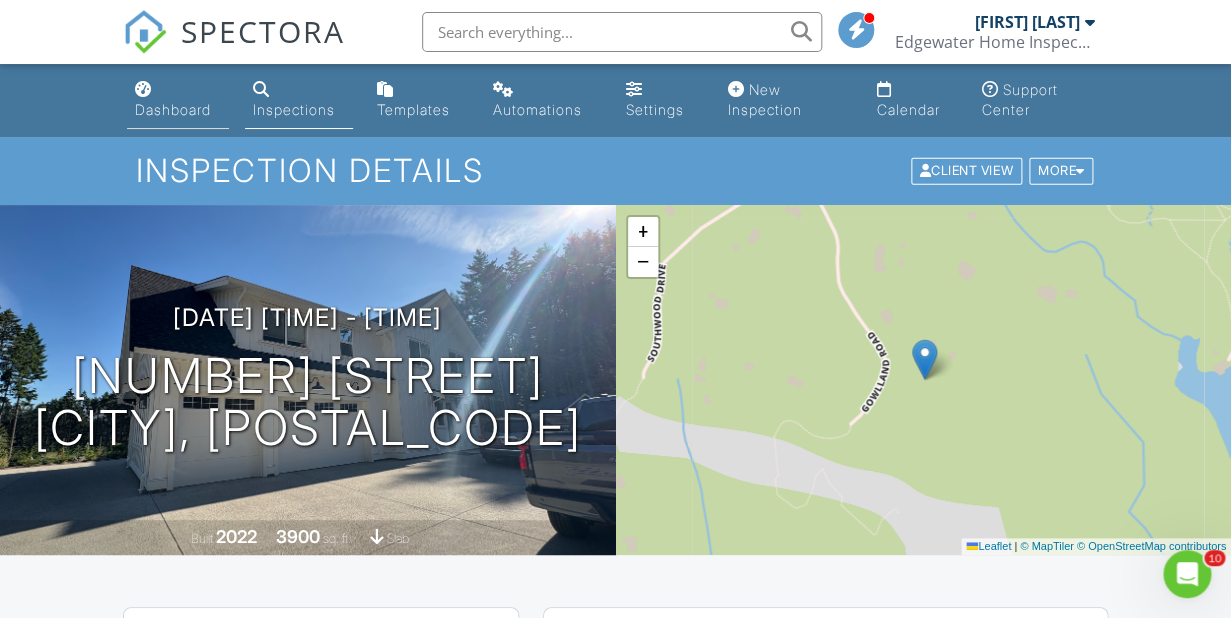 click on "Dashboard" at bounding box center [178, 100] 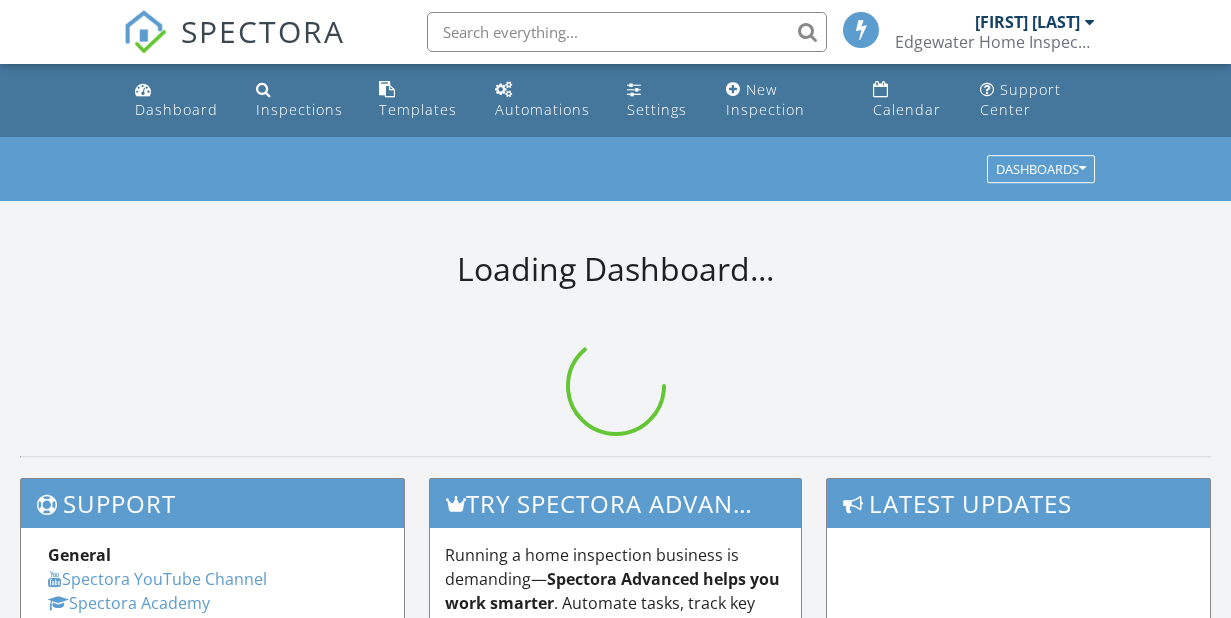 scroll, scrollTop: 0, scrollLeft: 0, axis: both 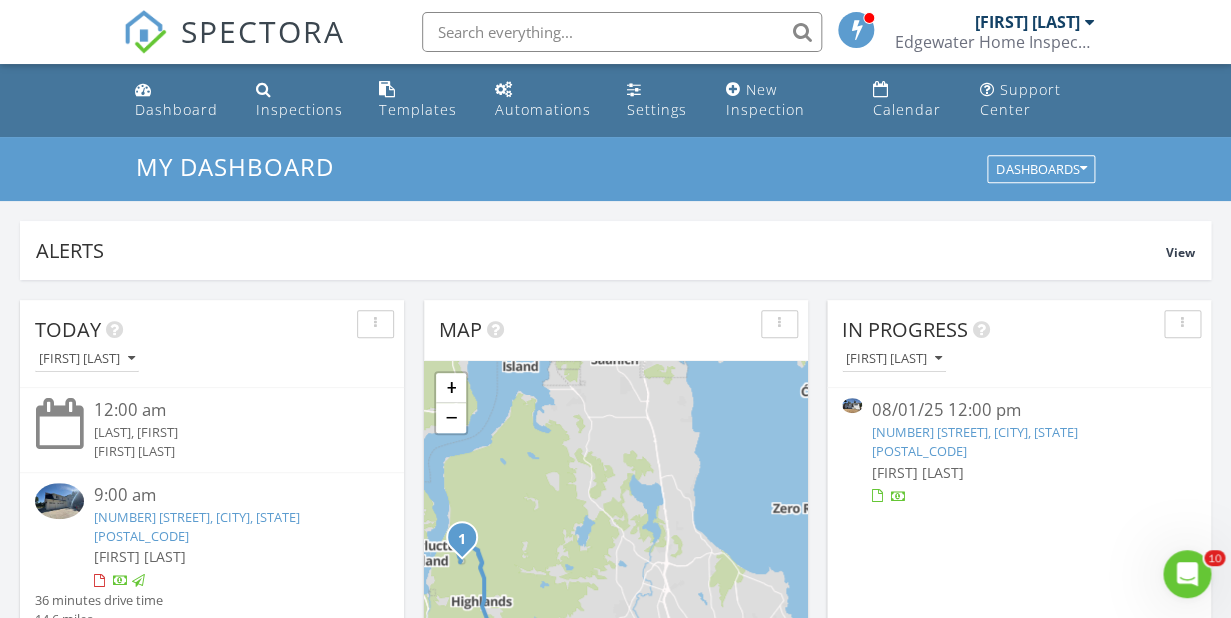 click on "210 Suzanne Pl, Victoria, BC V9B 1P1" at bounding box center (975, 441) 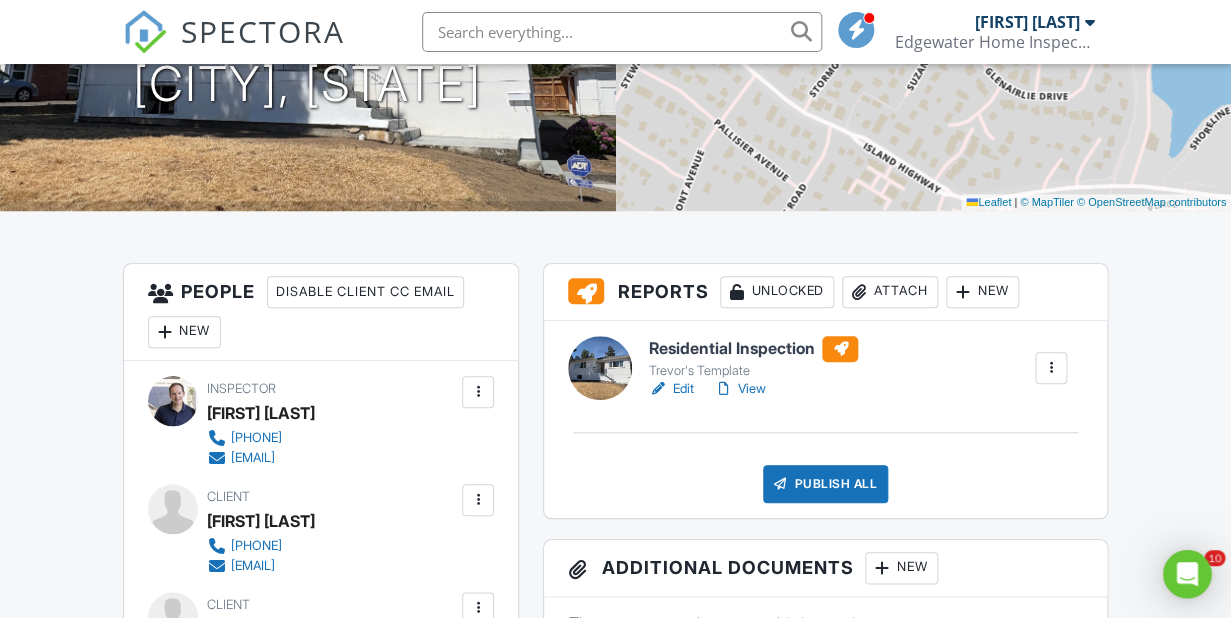 scroll, scrollTop: 371, scrollLeft: 0, axis: vertical 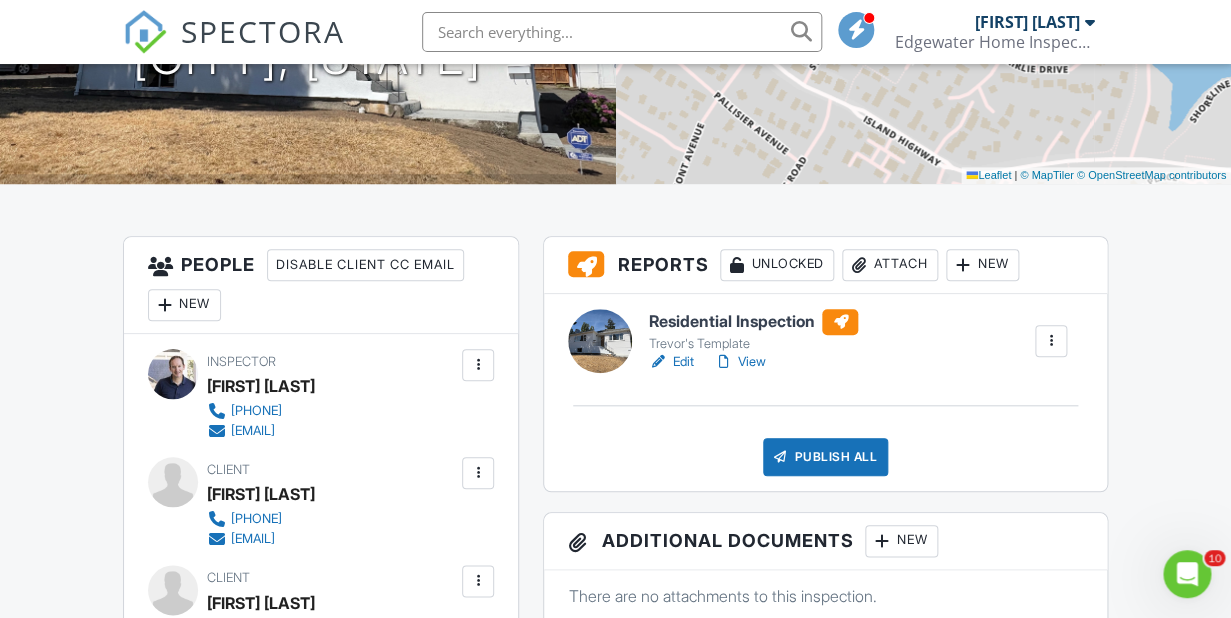 click on "View" at bounding box center [739, 362] 